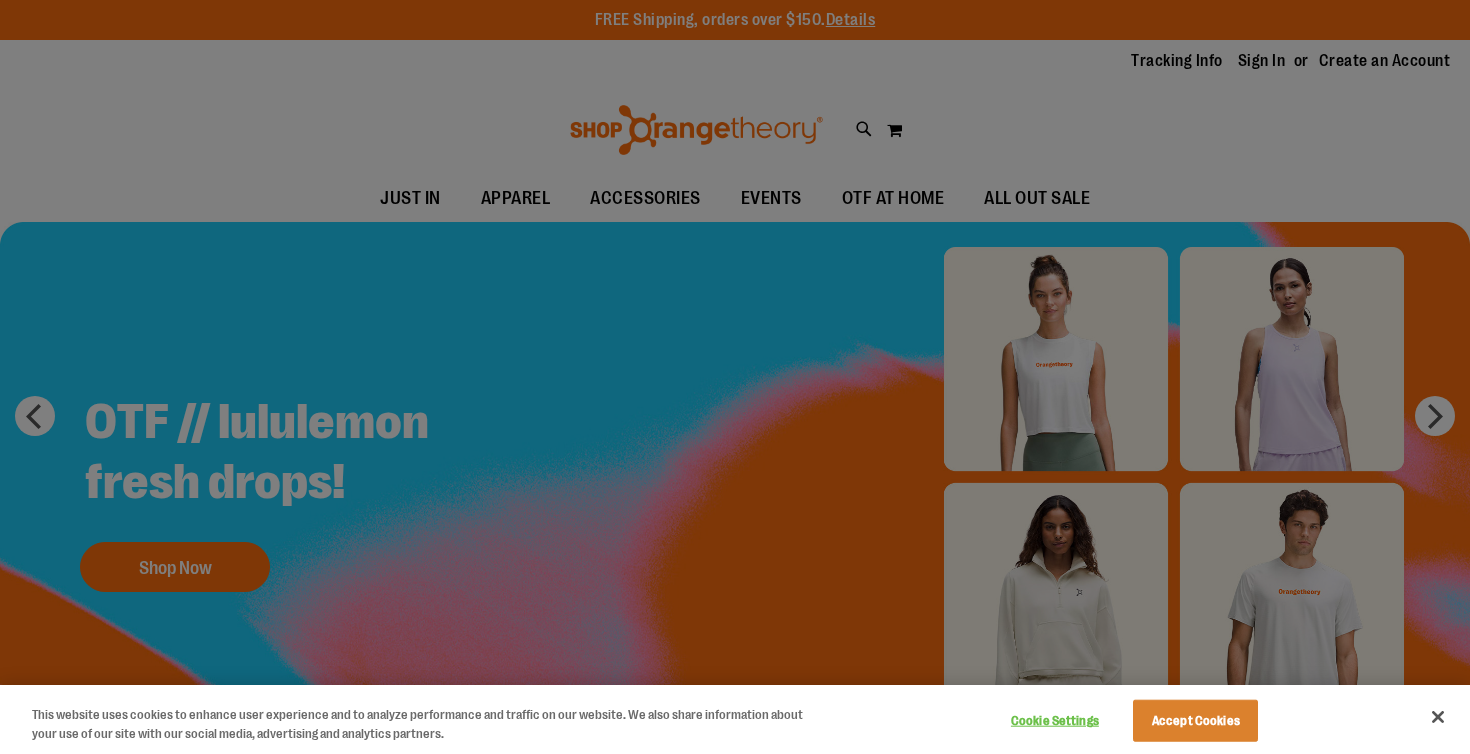 scroll, scrollTop: 0, scrollLeft: 0, axis: both 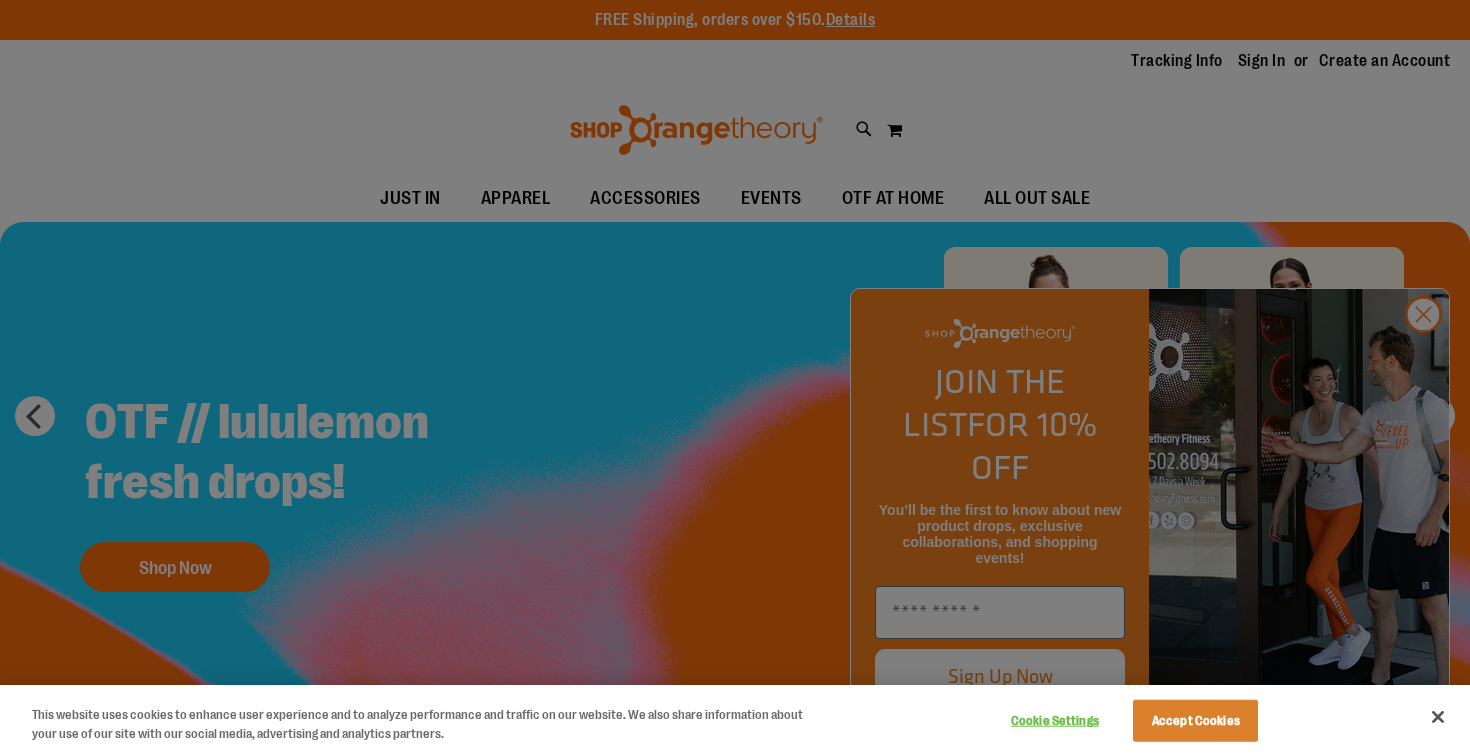 type on "**********" 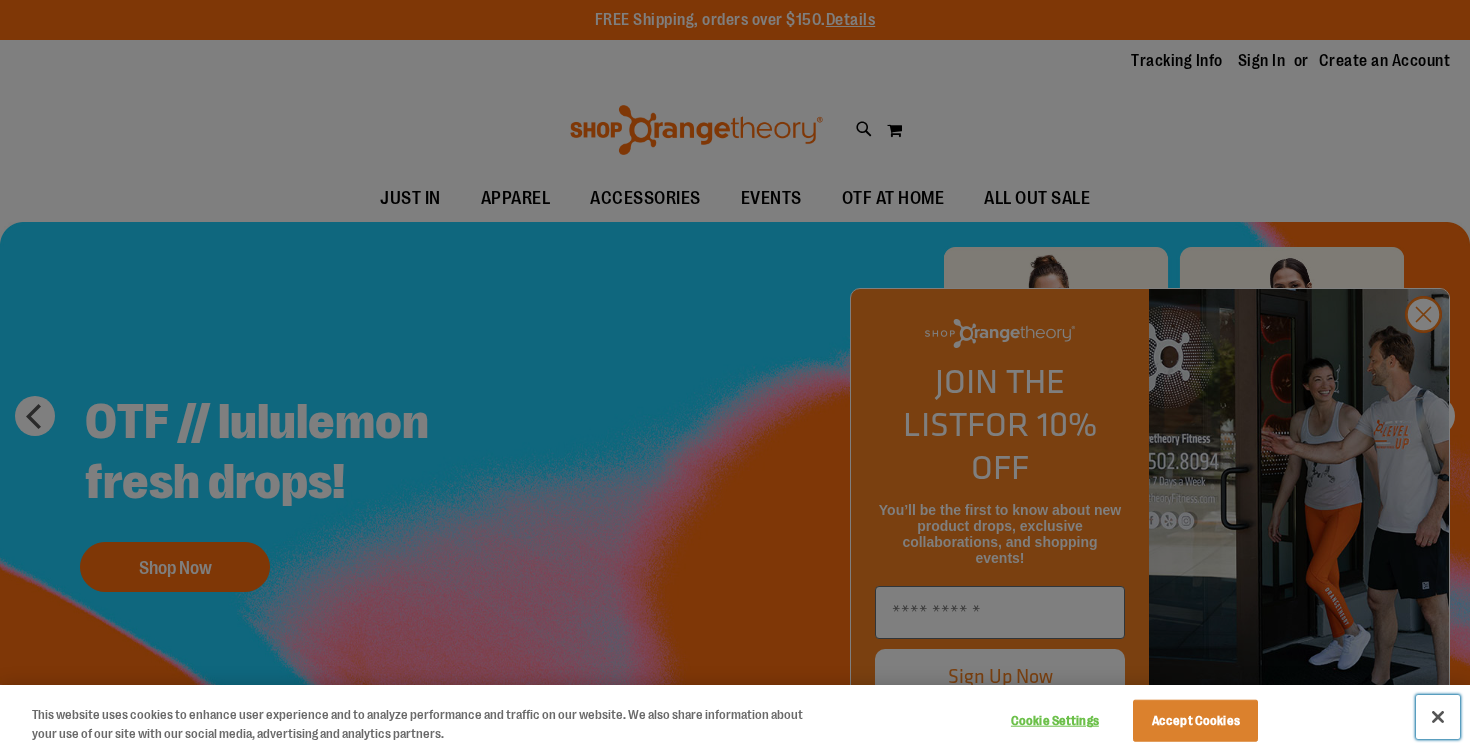 click at bounding box center (1438, 717) 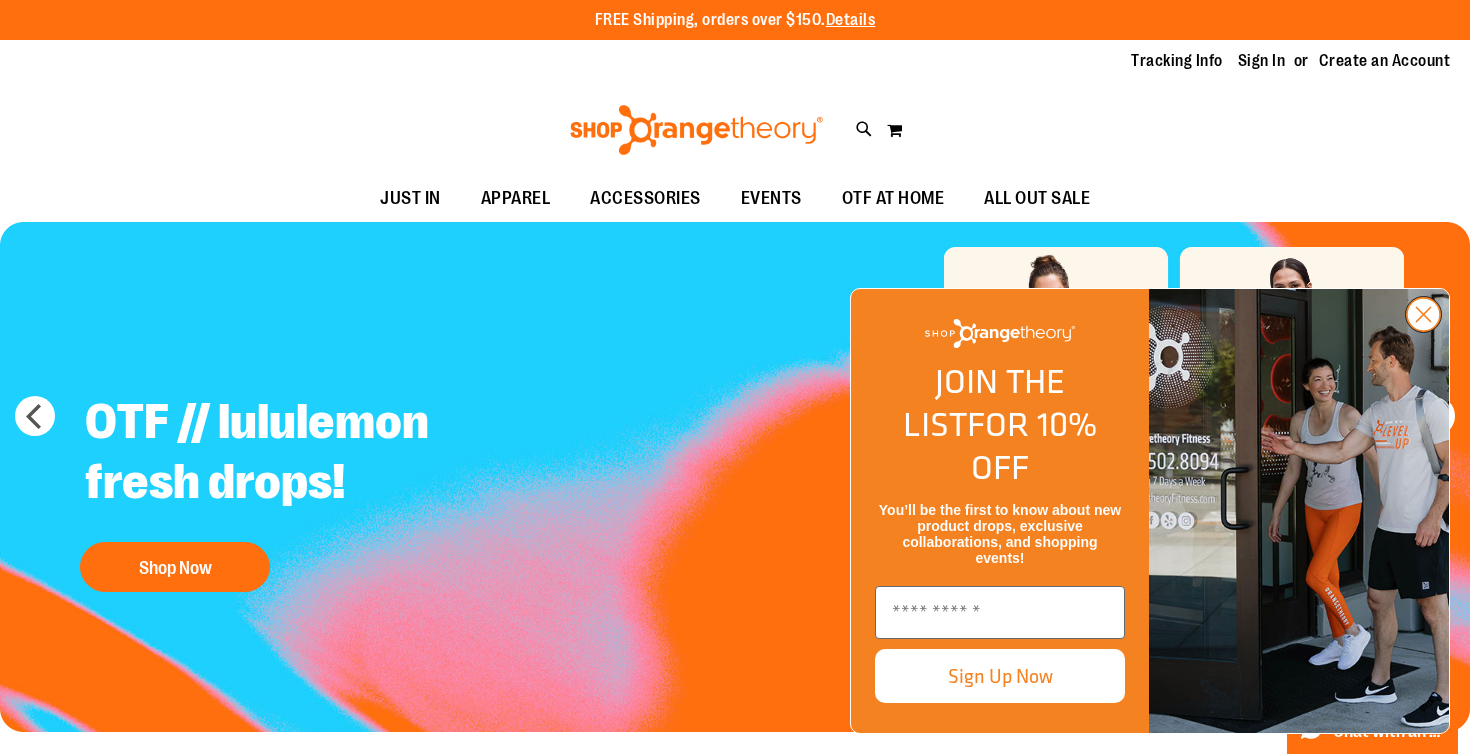 click 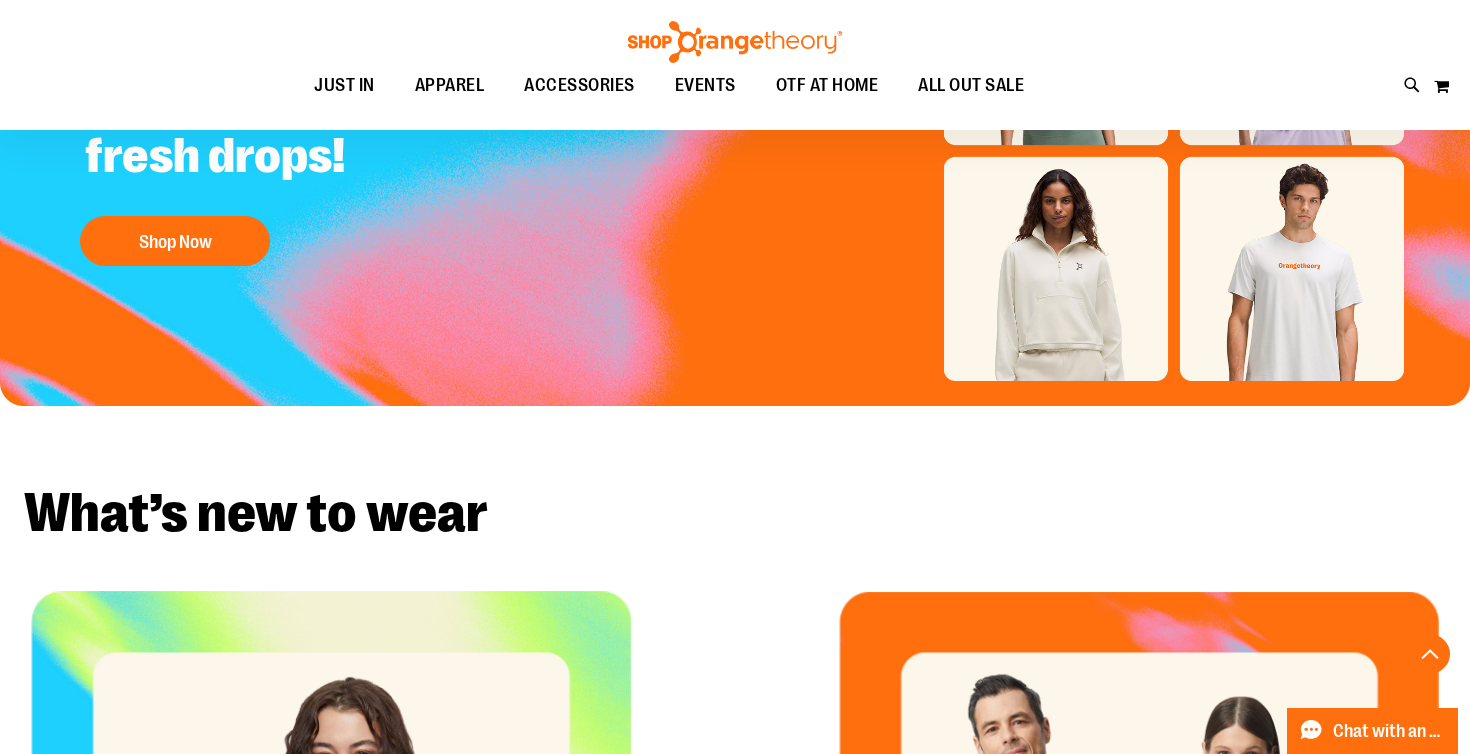 scroll, scrollTop: 0, scrollLeft: 0, axis: both 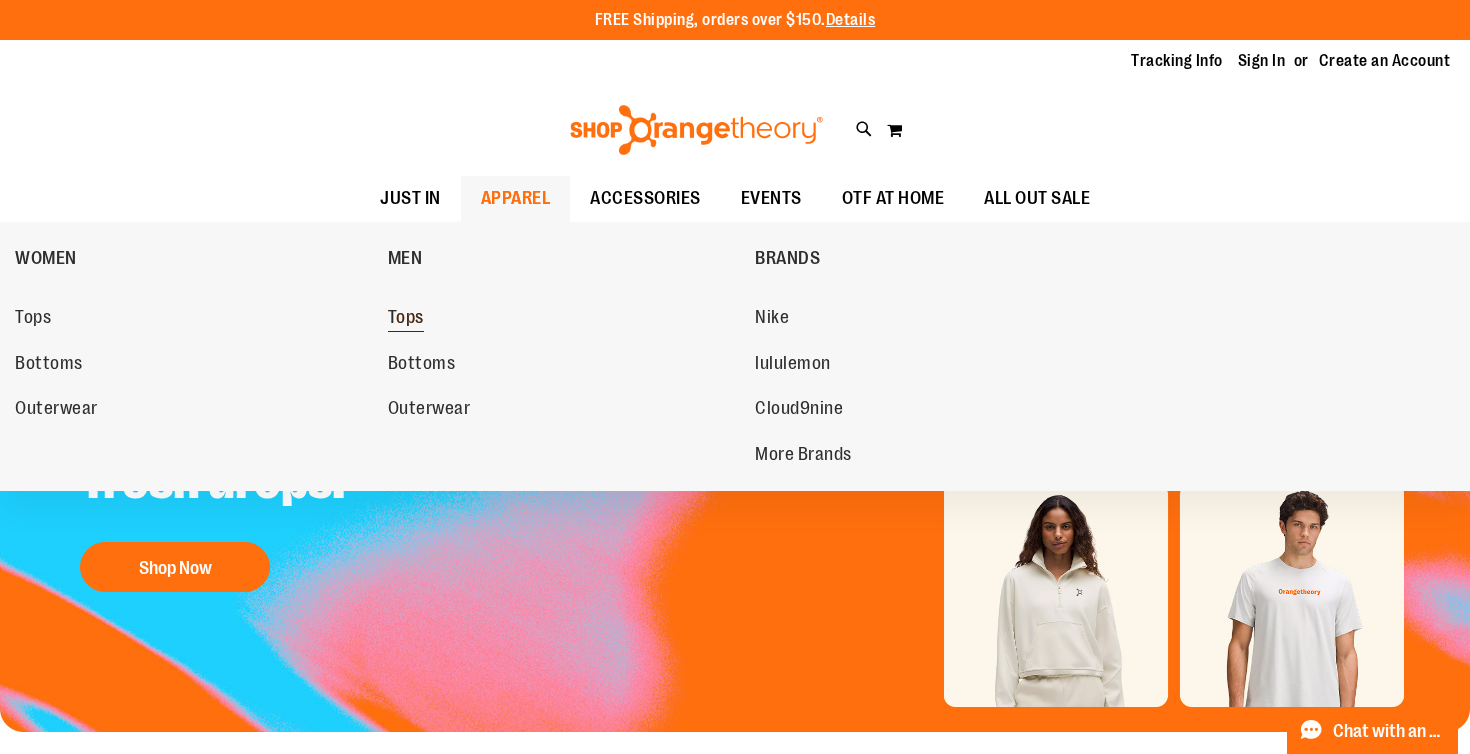 click on "Tops" at bounding box center (406, 319) 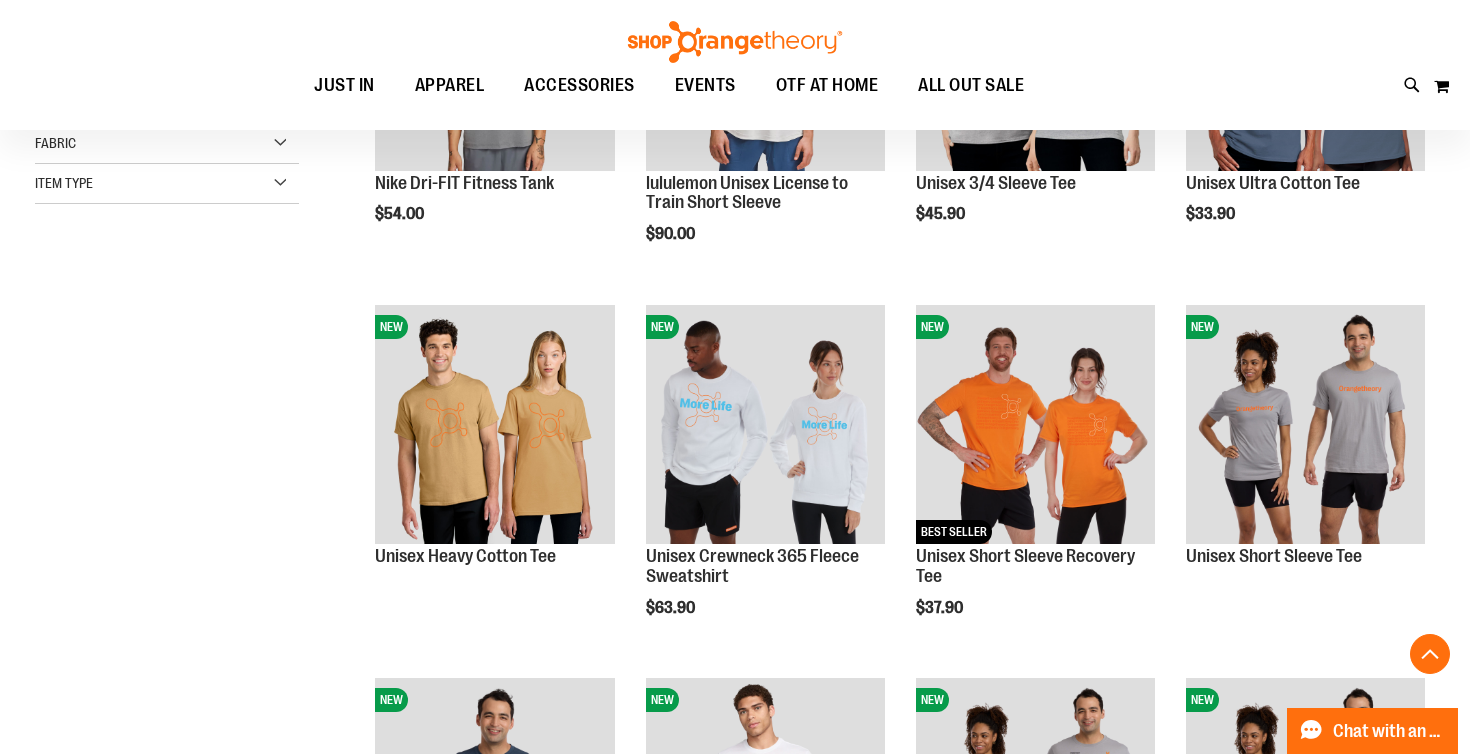 scroll, scrollTop: 482, scrollLeft: 0, axis: vertical 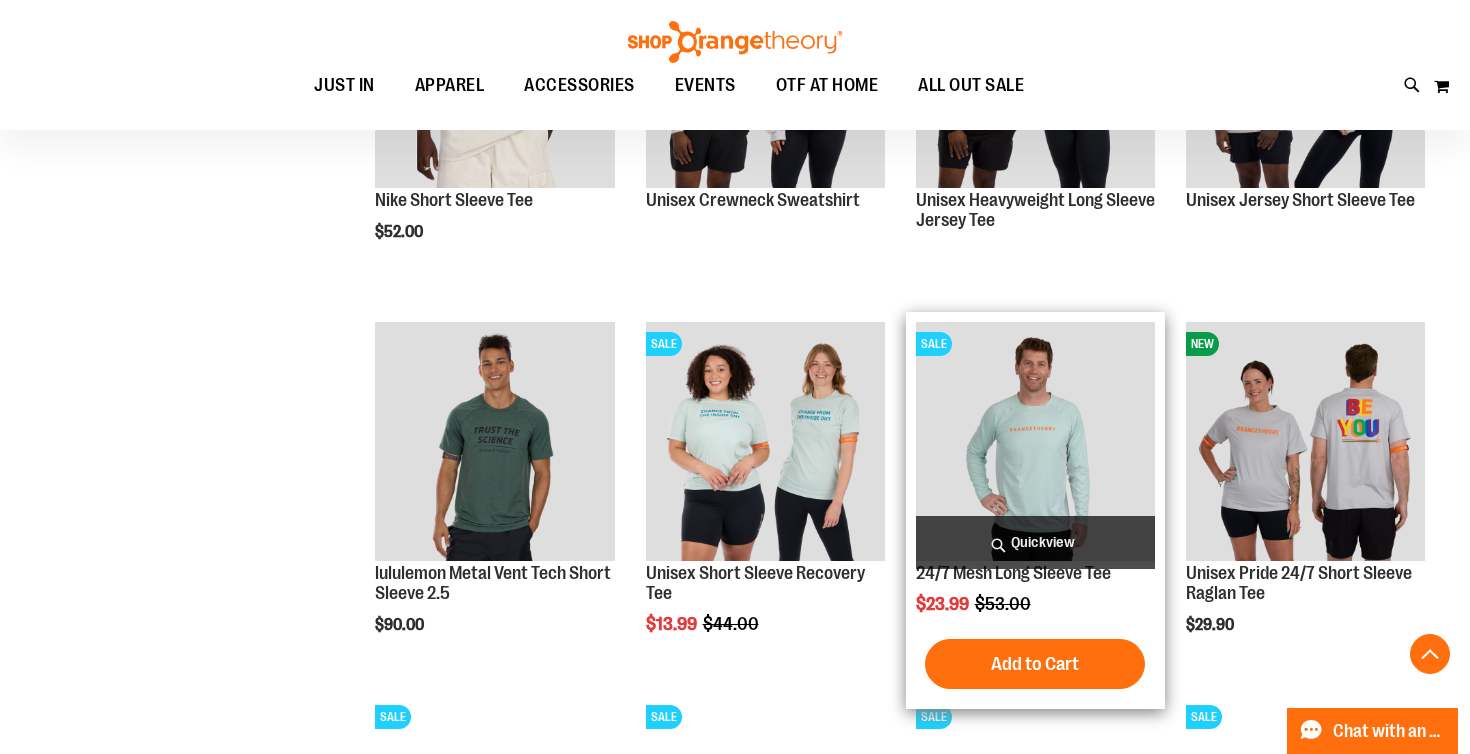 type on "**********" 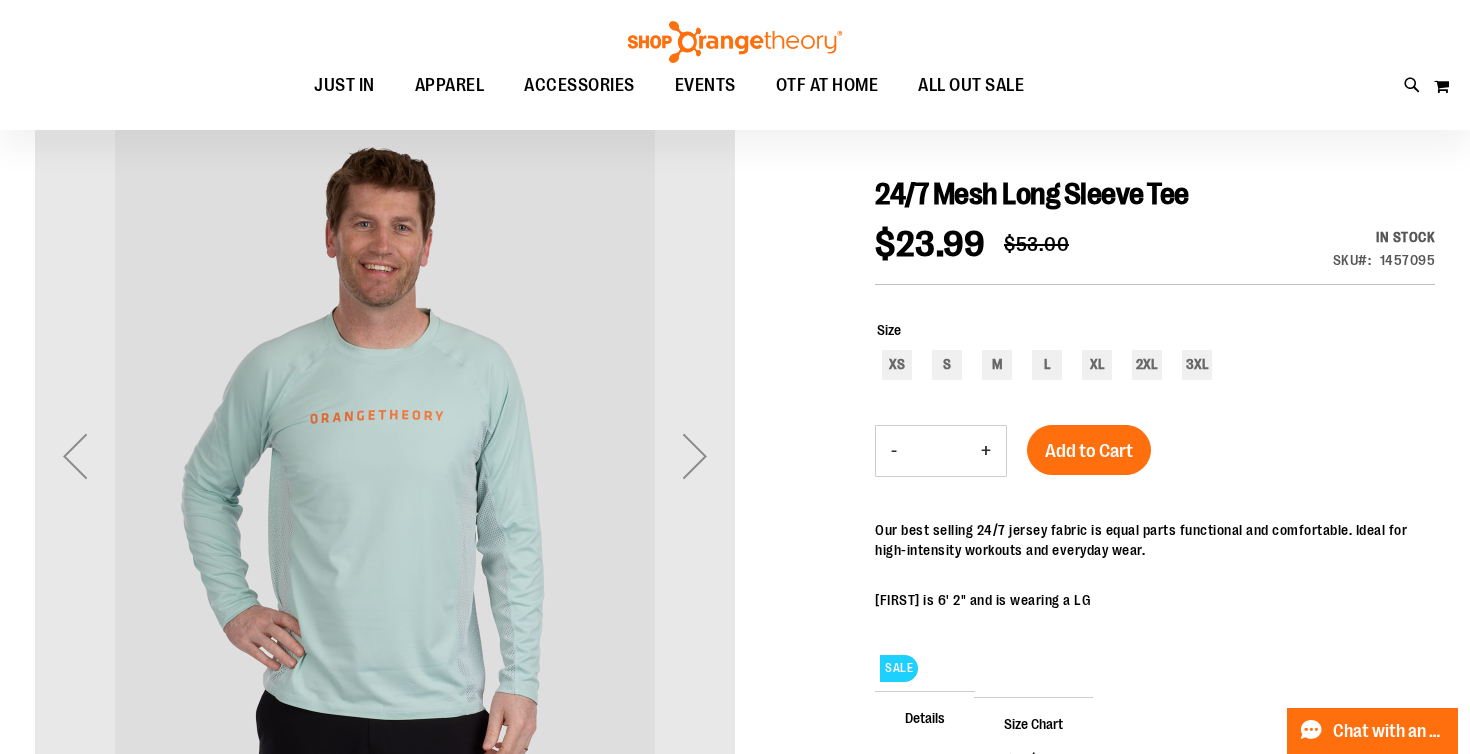 scroll, scrollTop: 181, scrollLeft: 0, axis: vertical 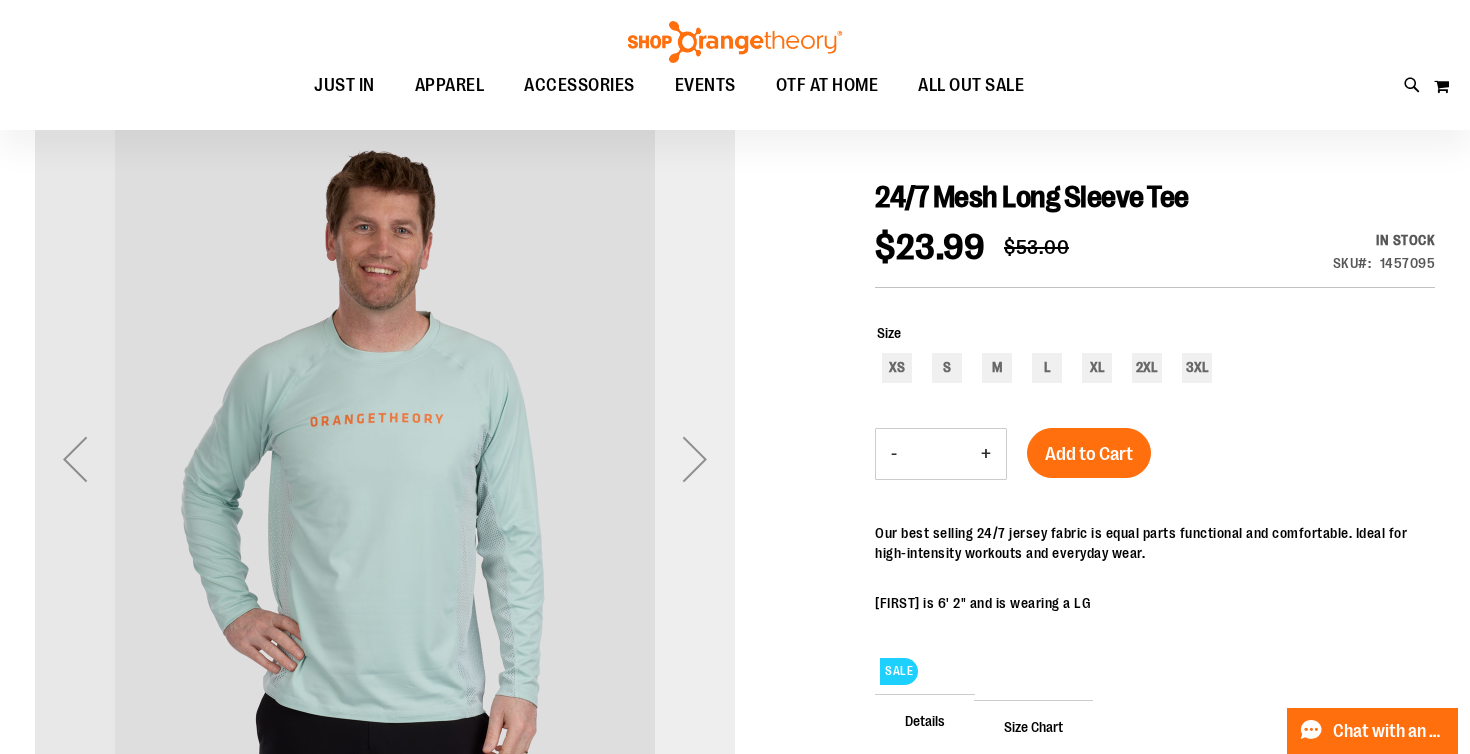 type on "**********" 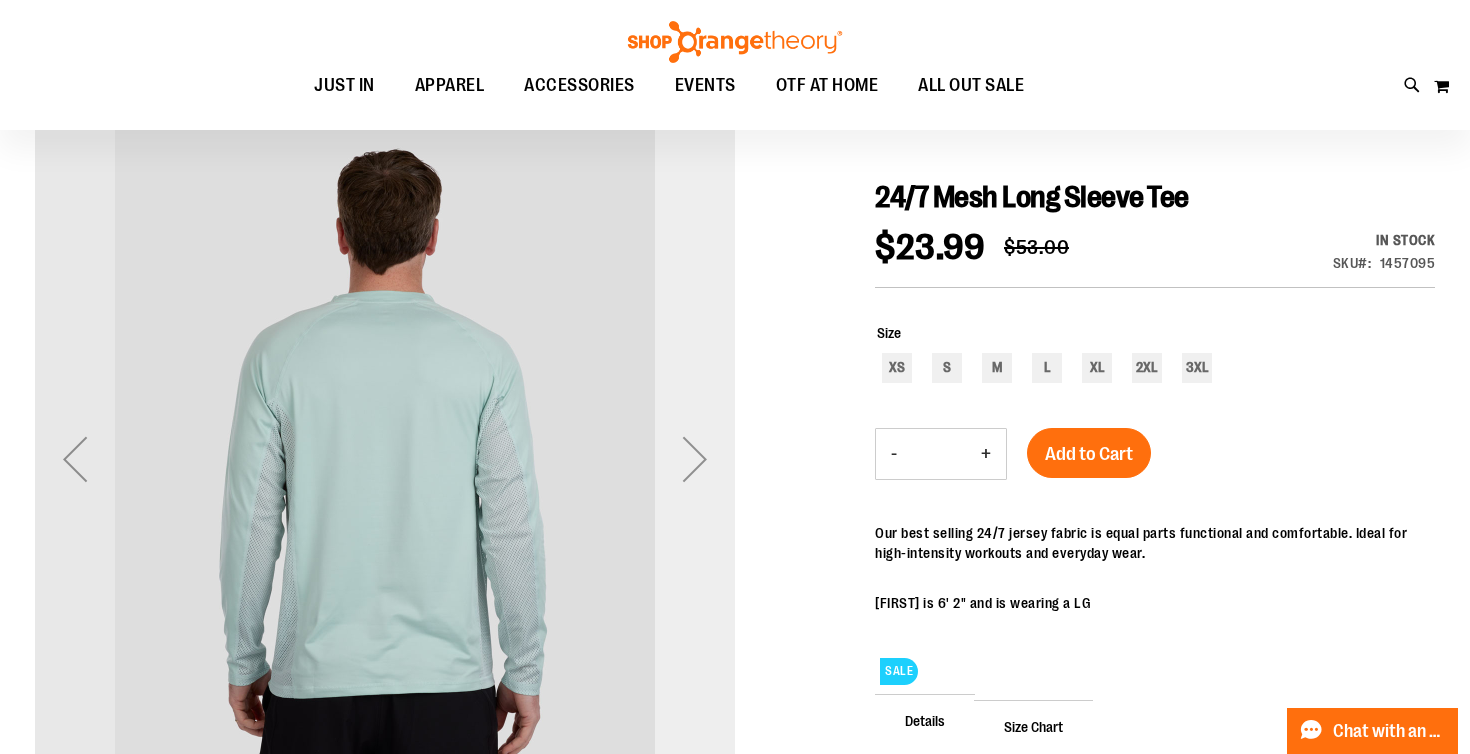 click at bounding box center (695, 459) 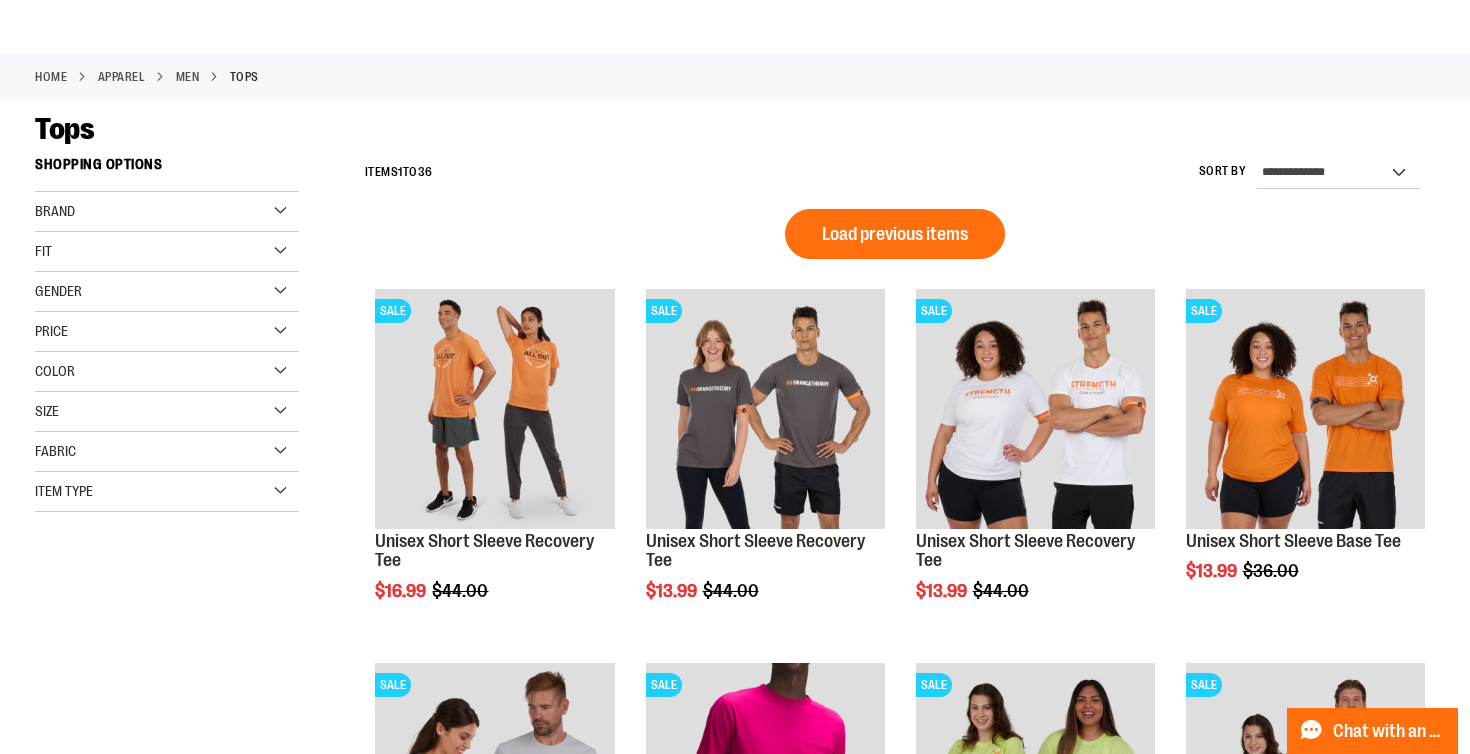 scroll, scrollTop: 0, scrollLeft: 0, axis: both 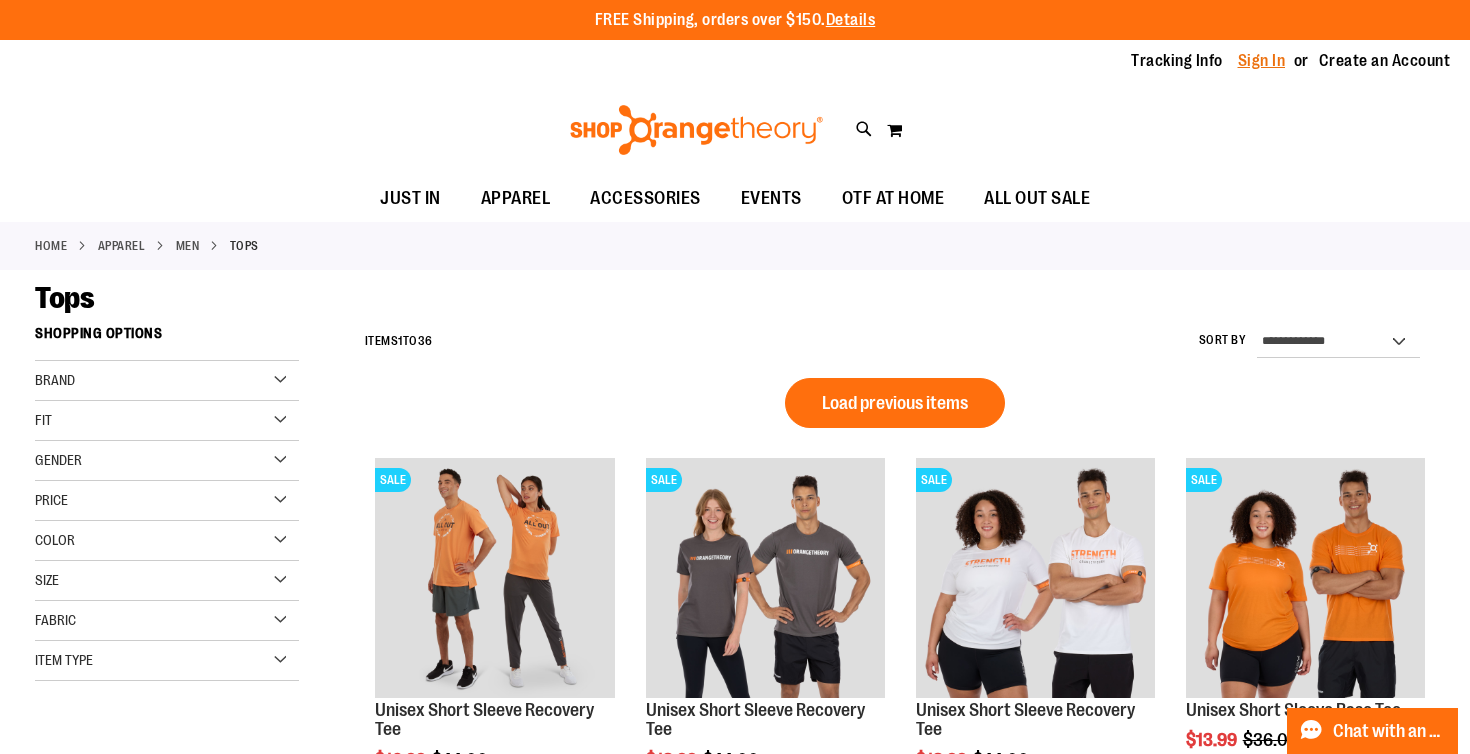 type on "**********" 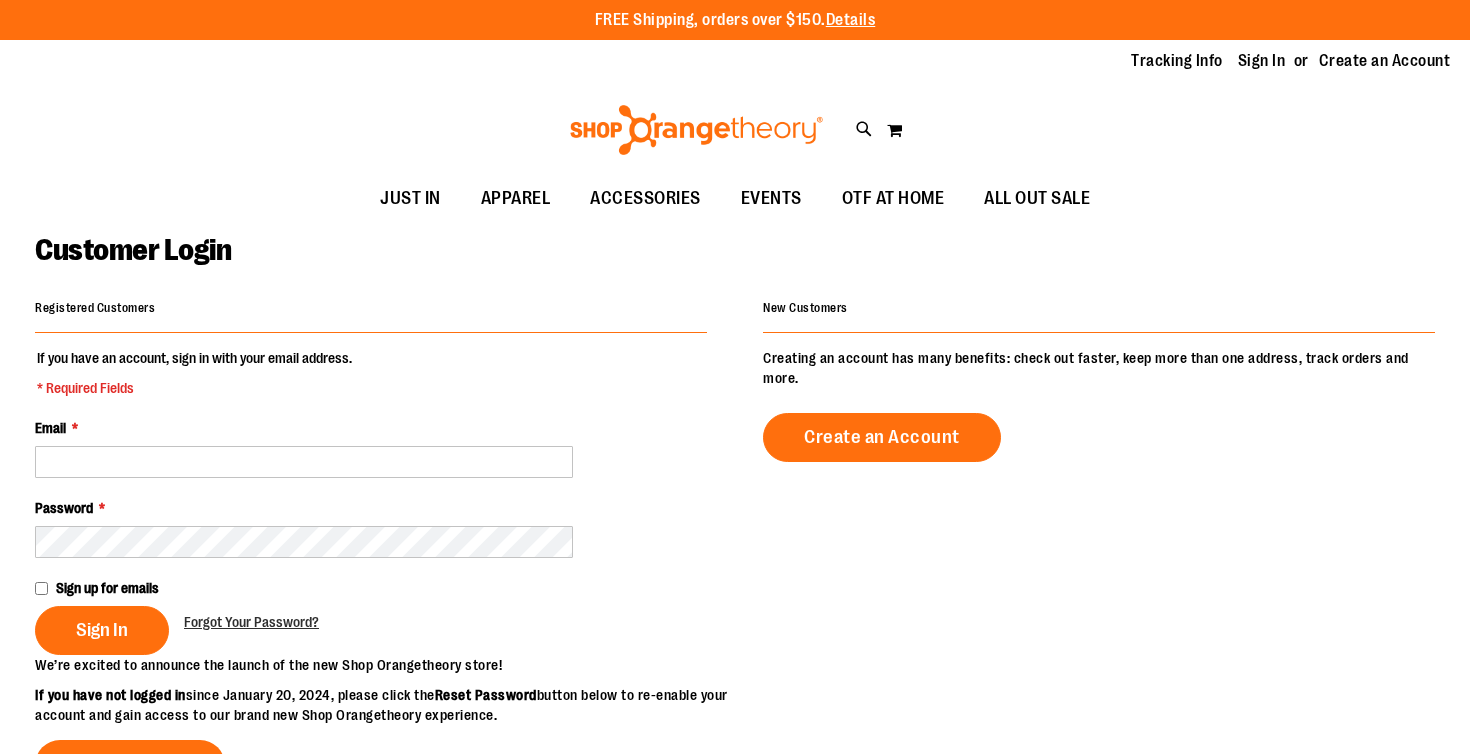 scroll, scrollTop: 0, scrollLeft: 0, axis: both 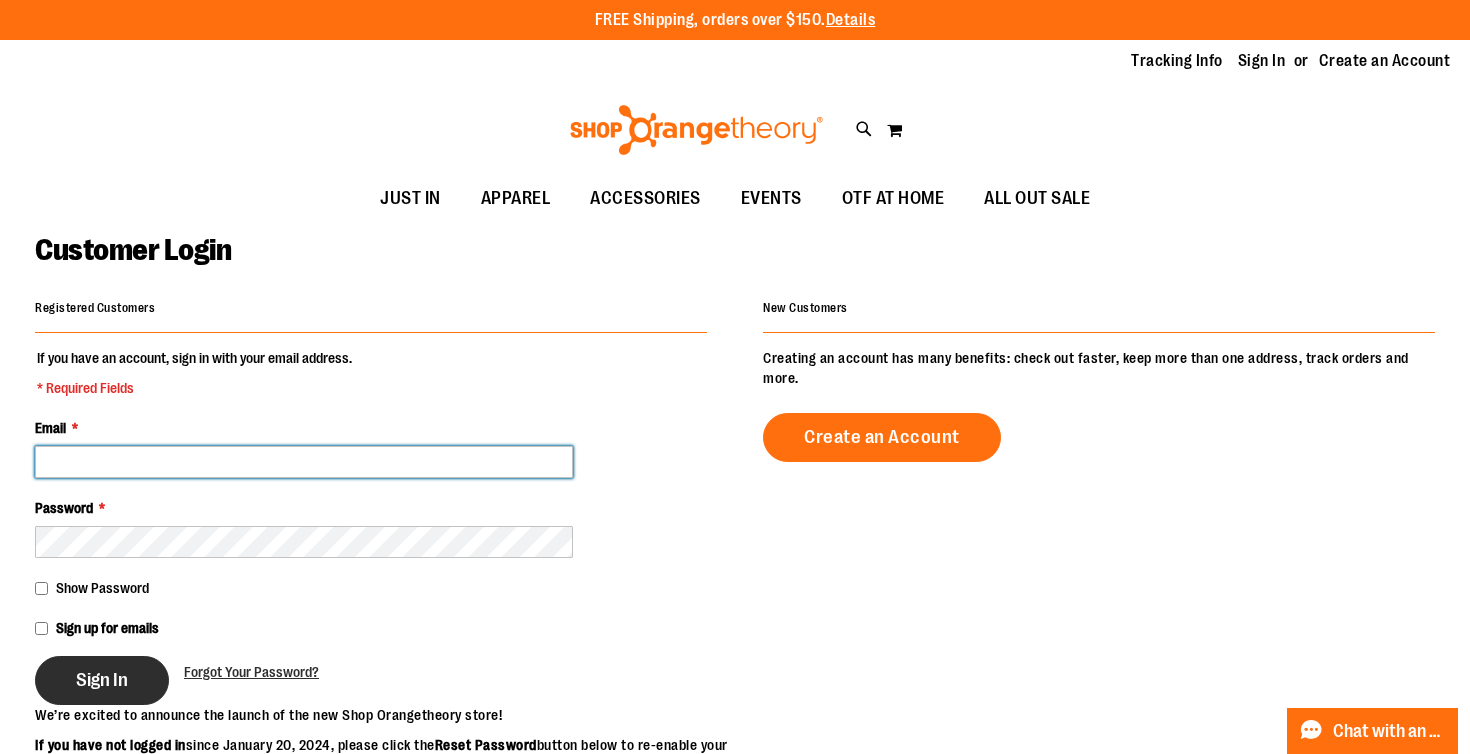 type on "**********" 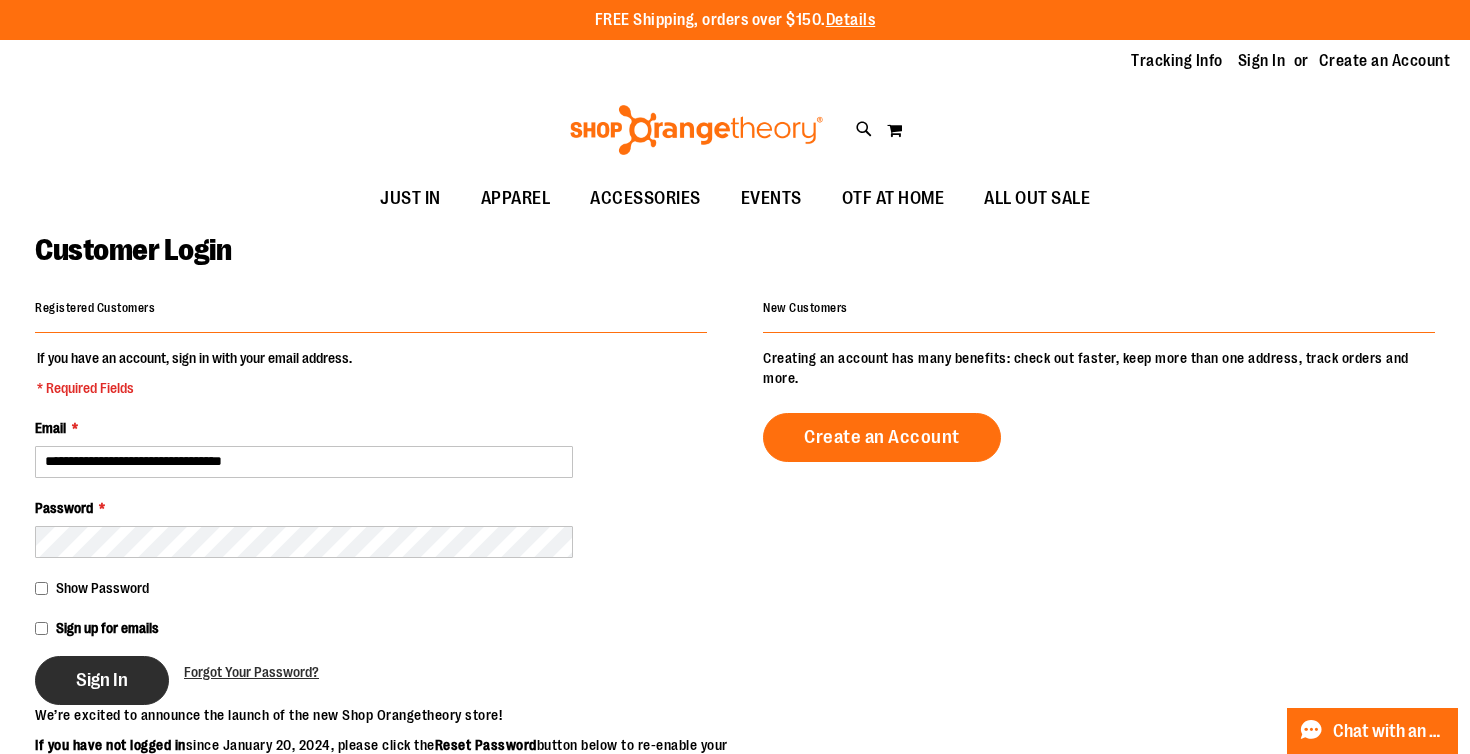 type on "**********" 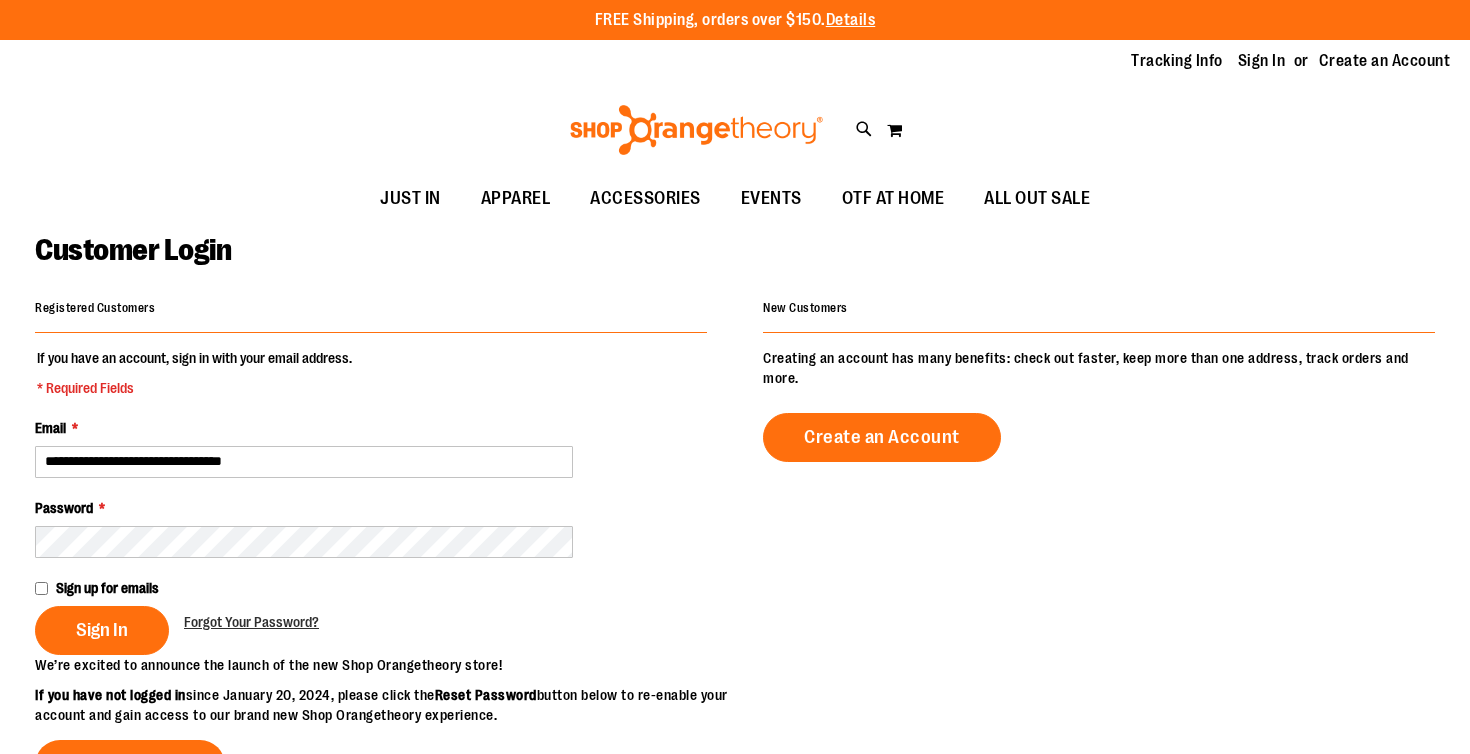 scroll, scrollTop: 0, scrollLeft: 0, axis: both 